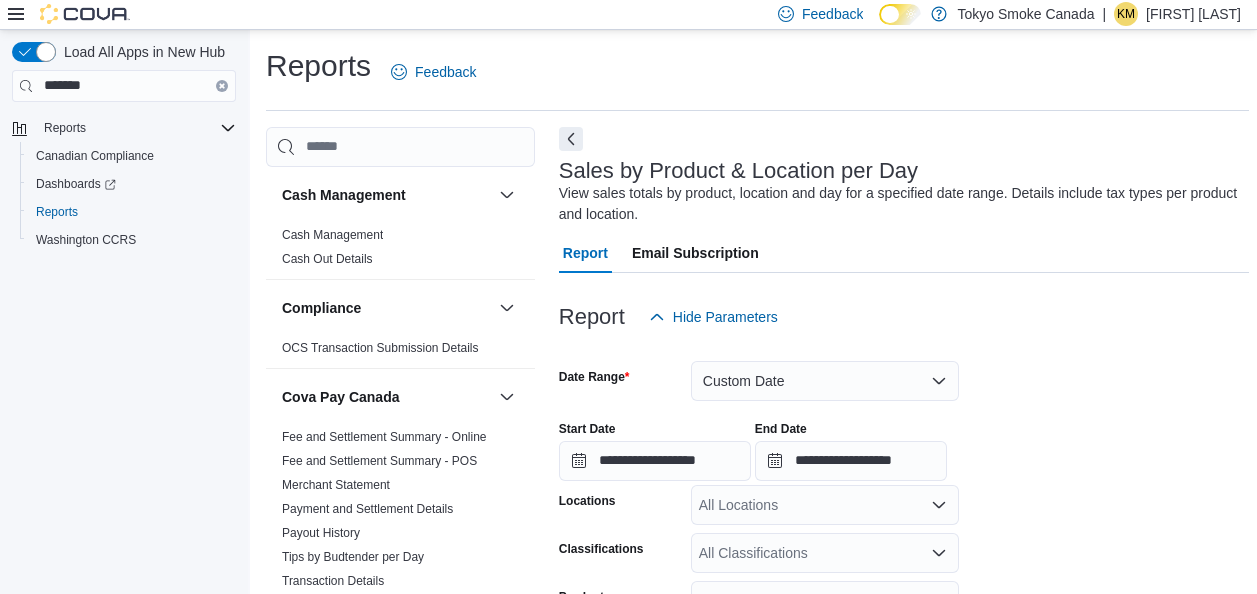 scroll, scrollTop: 314, scrollLeft: 0, axis: vertical 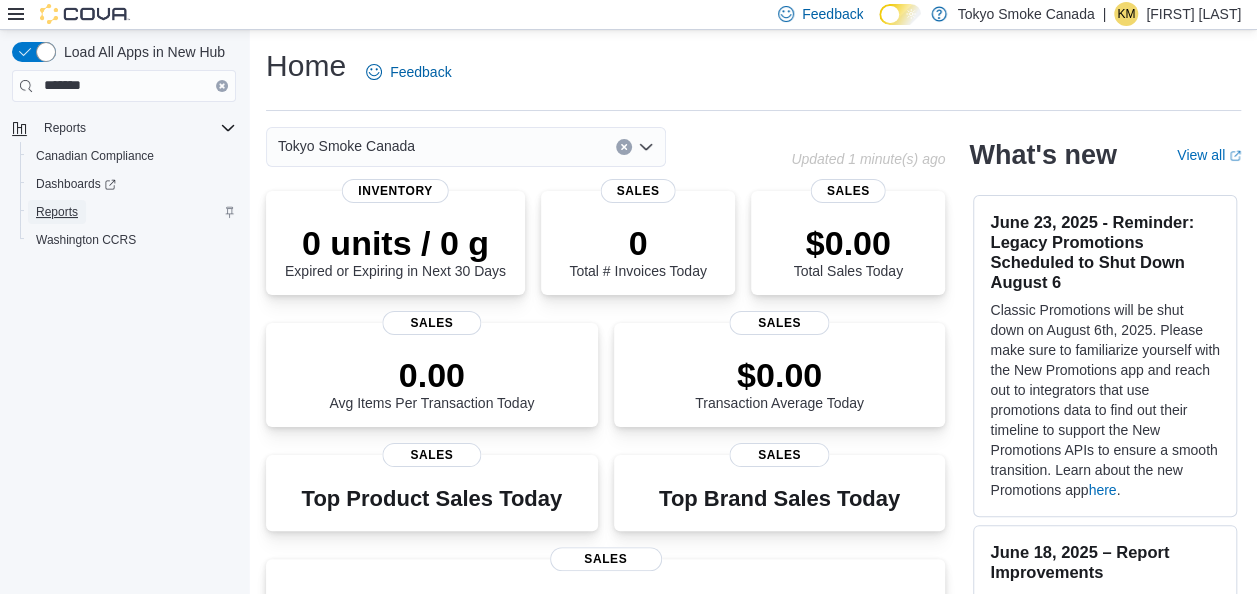 click on "Reports" at bounding box center [57, 212] 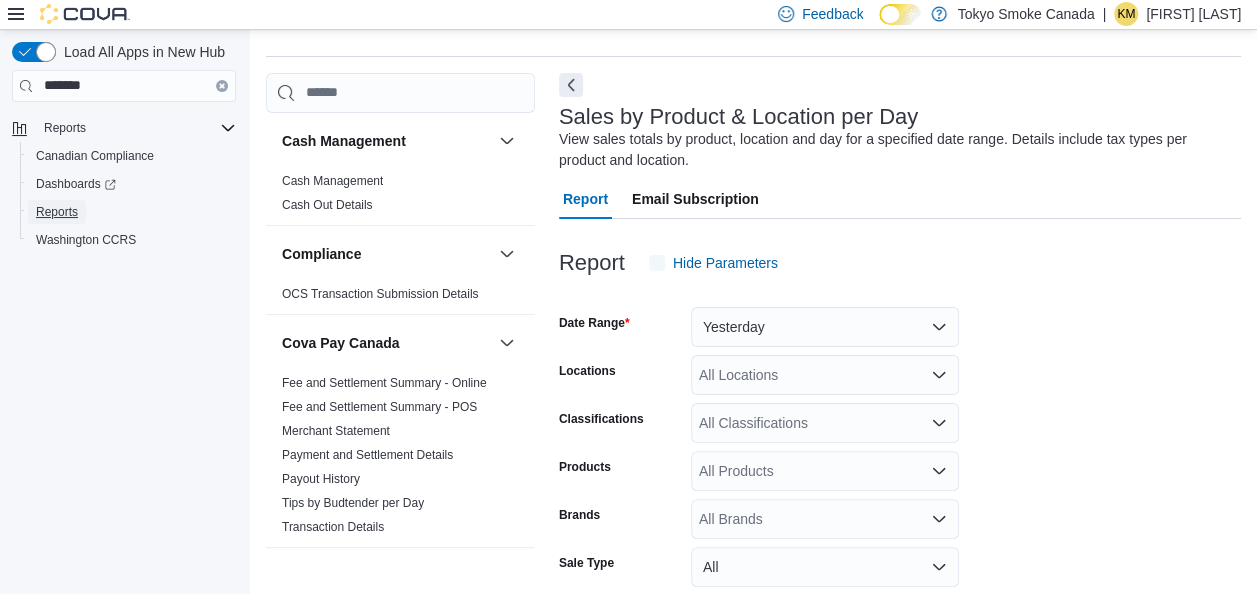 scroll, scrollTop: 67, scrollLeft: 0, axis: vertical 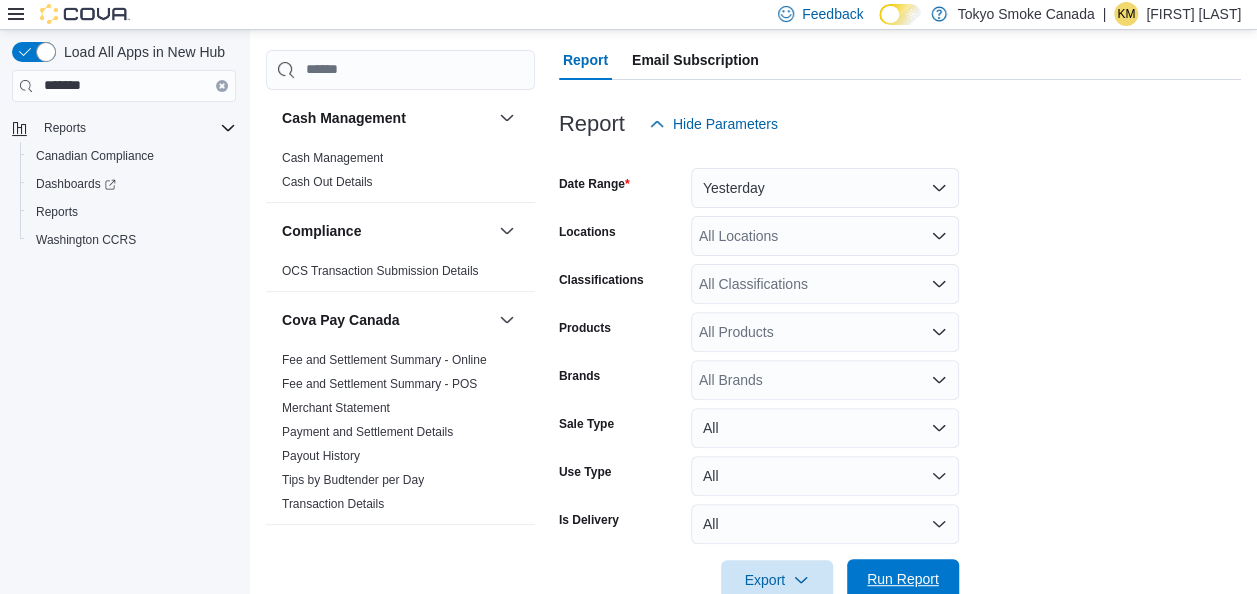 click on "Run Report" at bounding box center (903, 579) 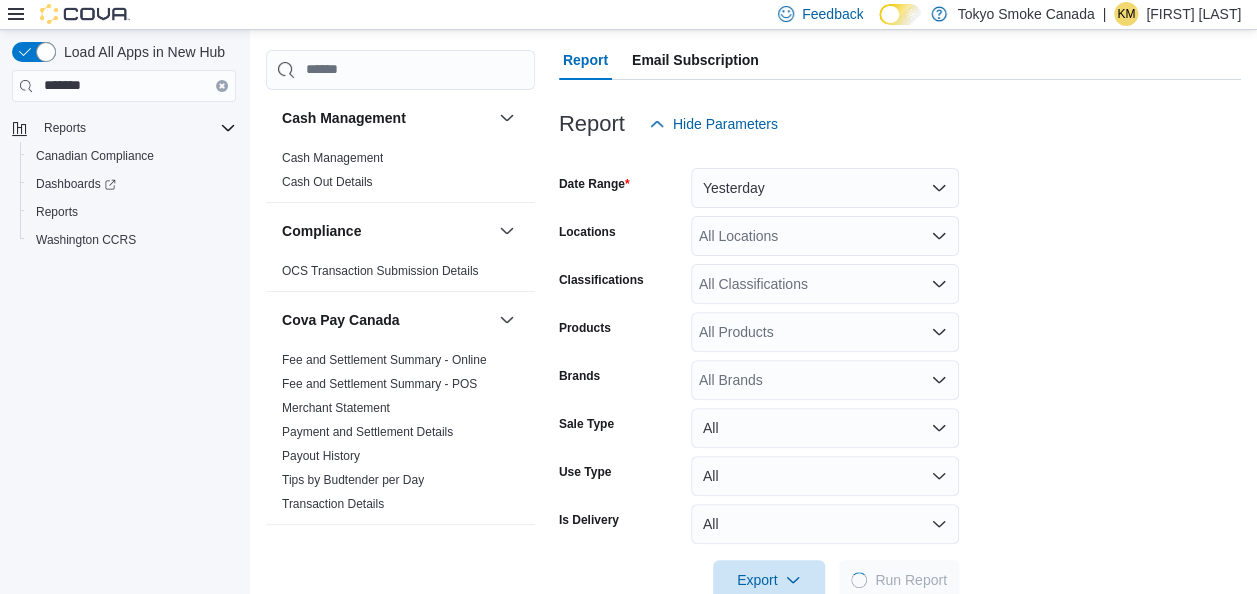 click on "Feedback Dark Mode Tokyo Smoke Canada | KM Krista Maitland Load All Apps in New Hub ******* Reports   Canadian Compliance   Dashboards   Reports   Washington CCRS   Reports Feedback Cash Management Cash Management Cash Out Details Compliance OCS Transaction Submission Details Cova Pay Canada Fee and Settlement Summary - Online Fee and Settlement Summary - POS Merchant Statement Payment and Settlement Details Payout History Tips by Budtender per Day Transaction Details Customer Customer Activity List Customer Loyalty Points Customer Purchase History Customer Queue New Customers Discounts & Promotions Discounts Promotion Details Promotions Finance GL Account Totals GL Transactions Inventory Inventory Adjustments Inventory by Product Historical Inventory Count Details Inventory On Hand by Package Inventory On Hand by Product Inventory Transactions Package Details Package History Product Expirations Purchase Orders Reorder Transfers Loyalty Loyalty Adjustments Loyalty Redemption Values OCM Pricing Price Sheet" at bounding box center (628, 104) 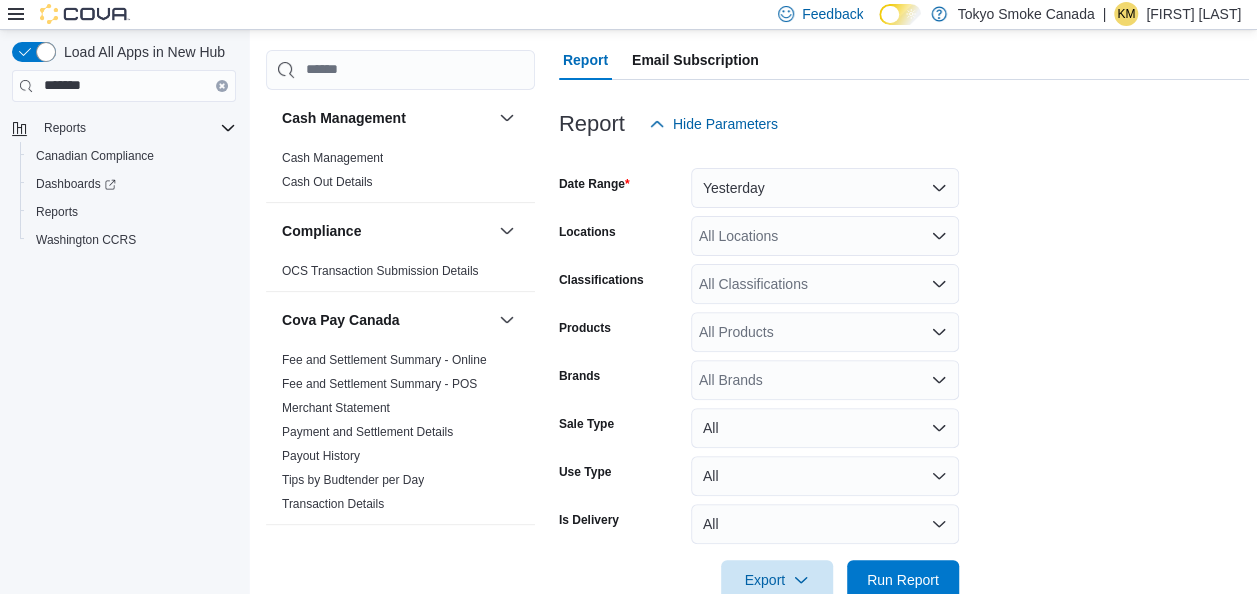 scroll, scrollTop: 435, scrollLeft: 0, axis: vertical 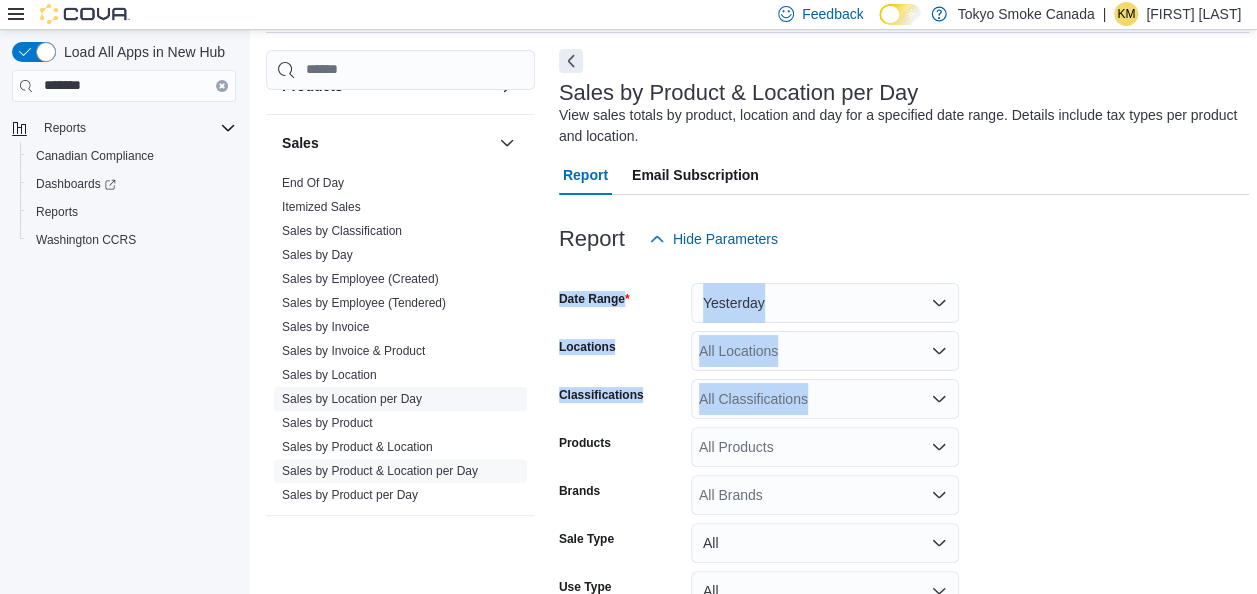 click on "Sales by Location per Day" at bounding box center [352, 399] 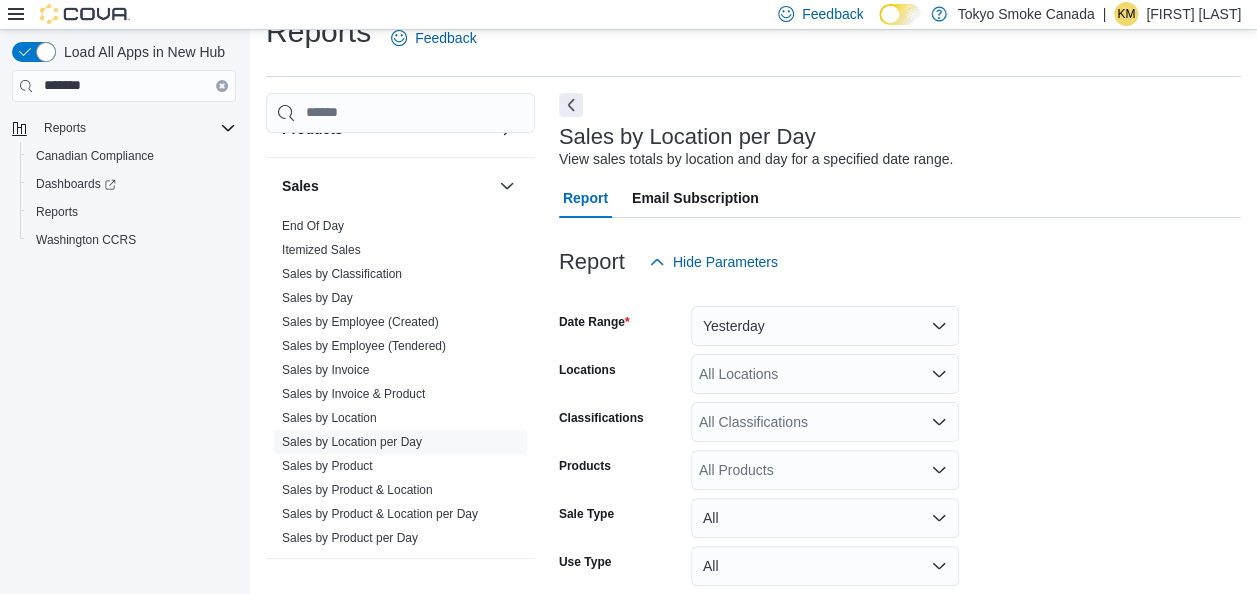 scroll, scrollTop: 46, scrollLeft: 0, axis: vertical 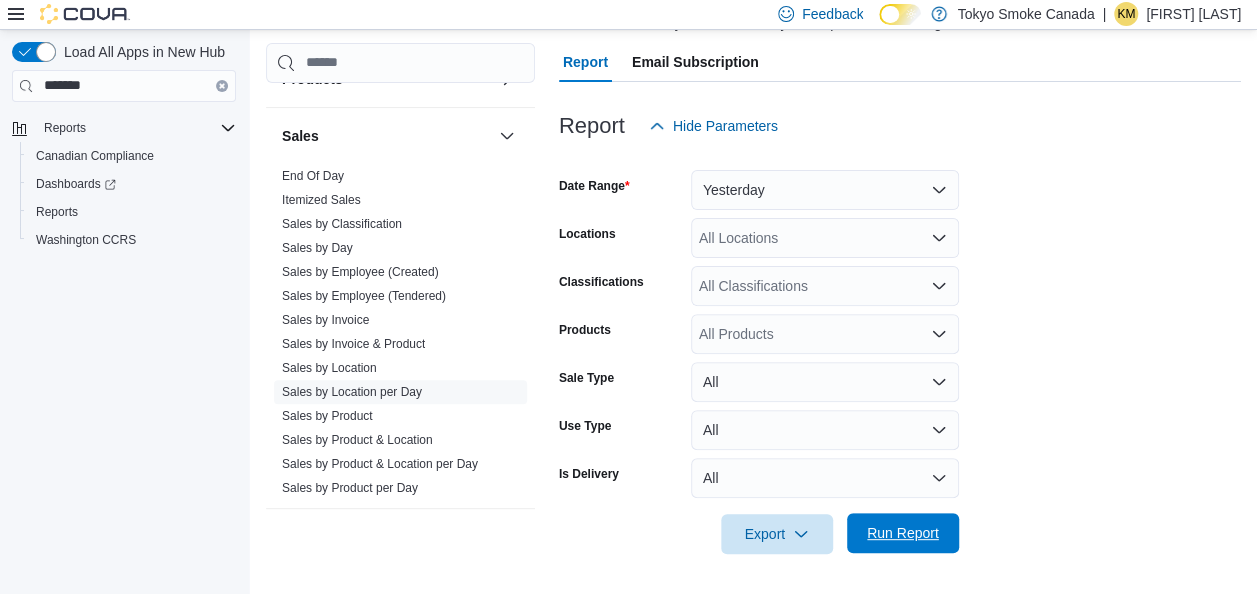 click on "Run Report" at bounding box center (903, 533) 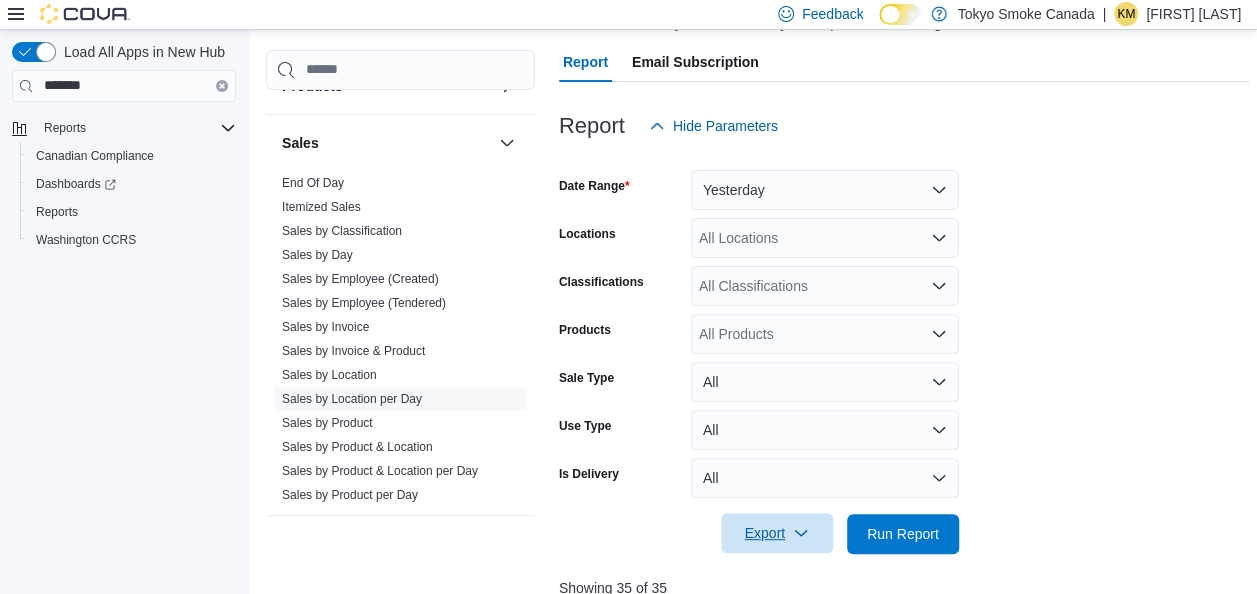 click on "Export" at bounding box center [777, 533] 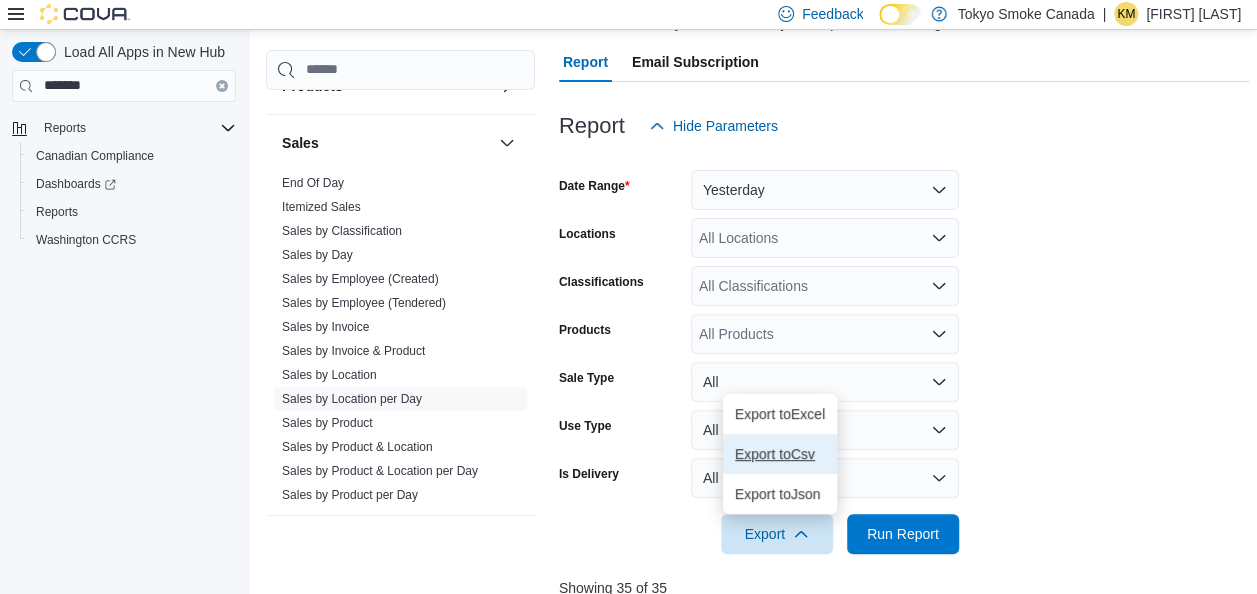 click on "Export to  Csv" at bounding box center (780, 454) 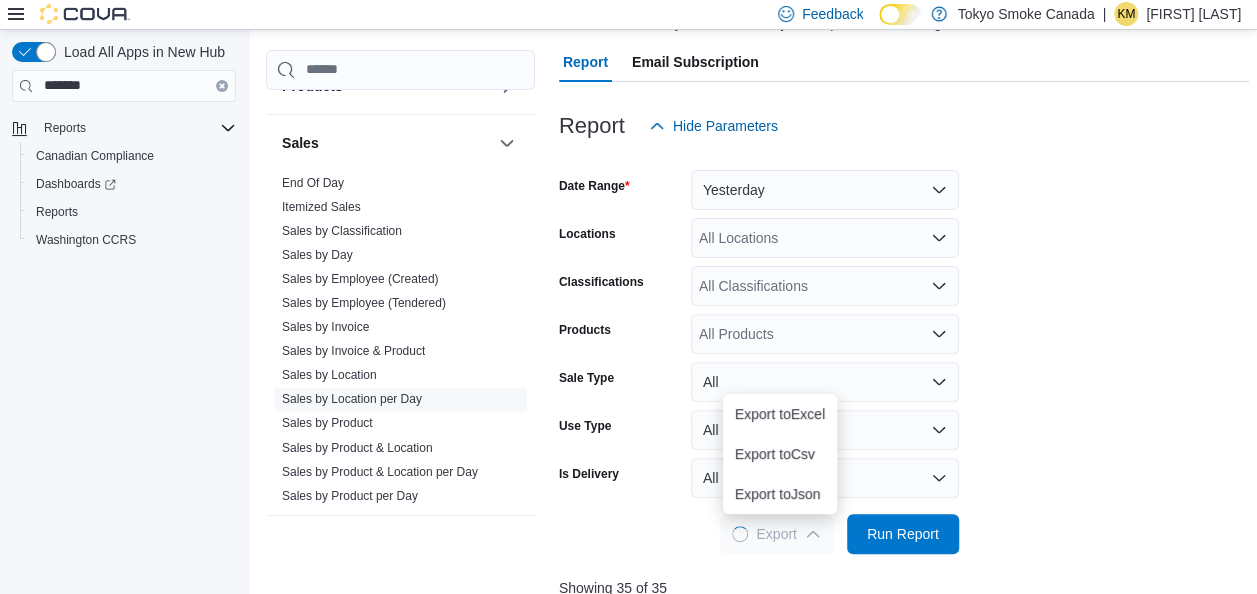 scroll, scrollTop: 0, scrollLeft: 0, axis: both 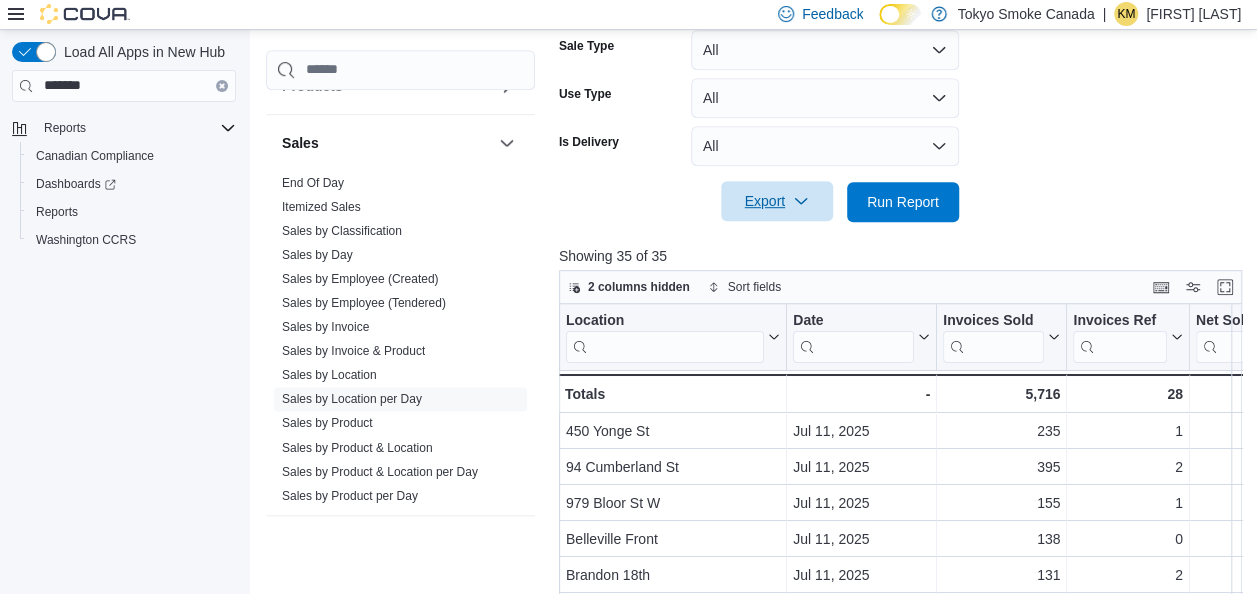 click on "Export" at bounding box center (777, 201) 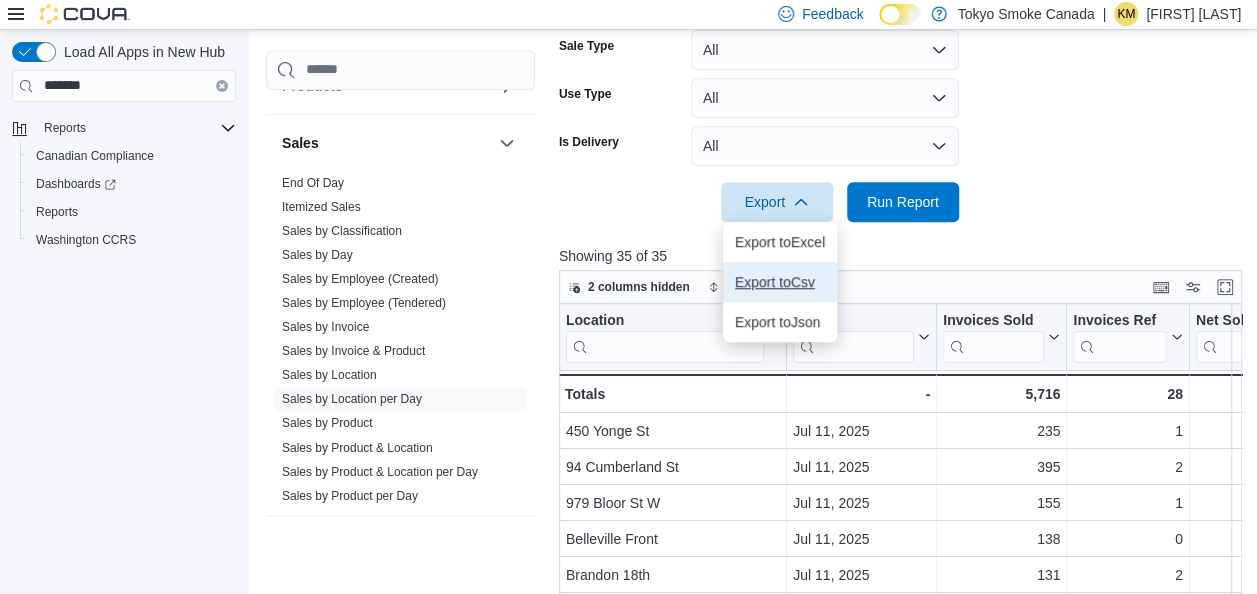 click on "Export to  Csv" at bounding box center [780, 282] 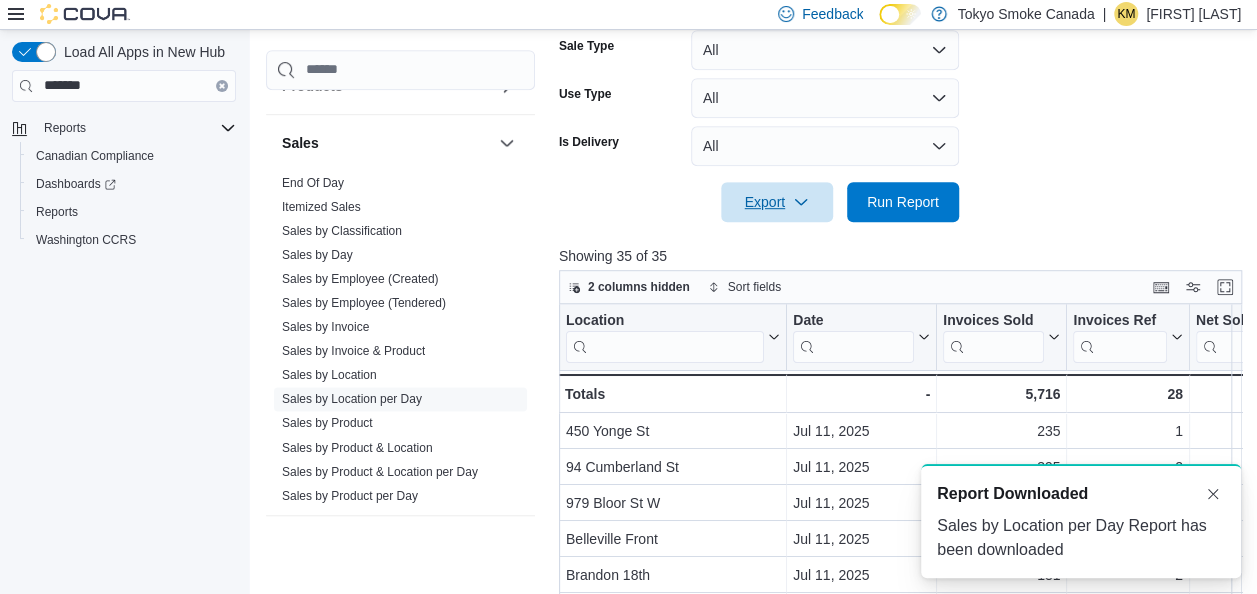scroll, scrollTop: 0, scrollLeft: 0, axis: both 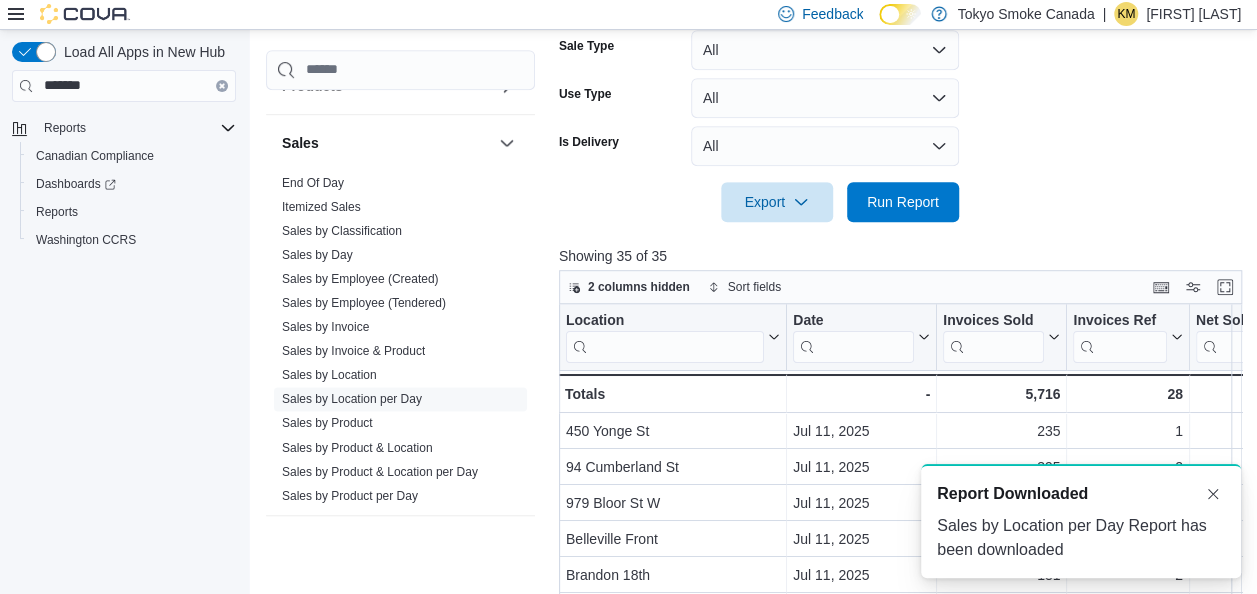 click on "Date Range Yesterday Locations All Locations Classifications All Classifications Products All Products Sale Type All Use Type All Is Delivery All Export  Run Report" at bounding box center (904, 18) 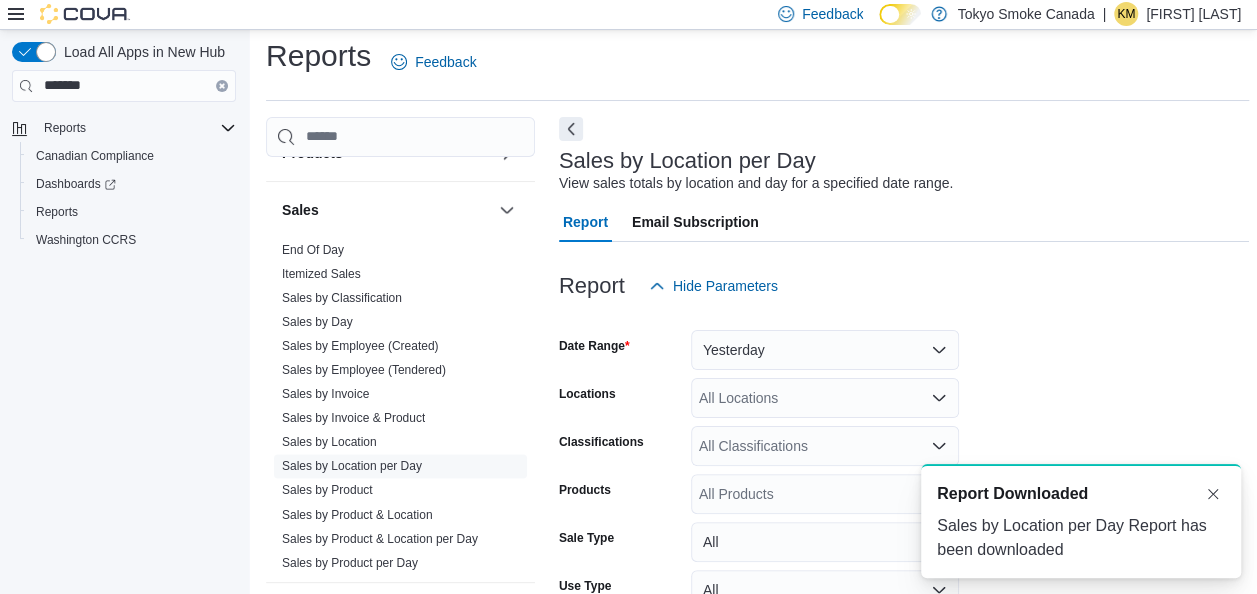scroll, scrollTop: 0, scrollLeft: 0, axis: both 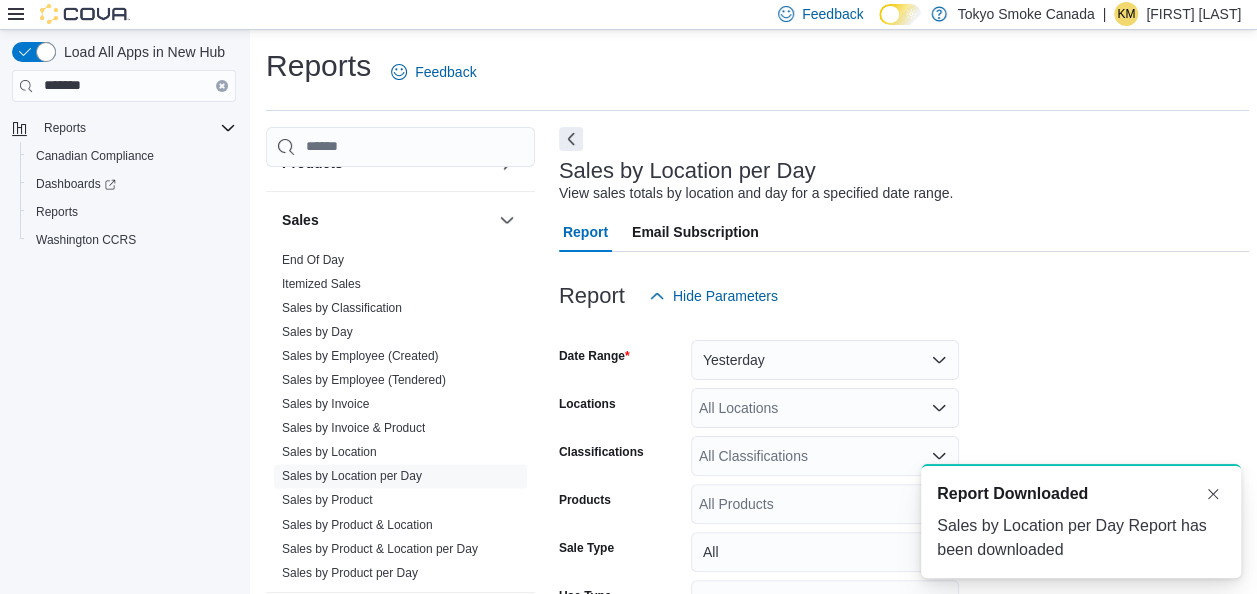 click on "[FIRST] [LAST]" at bounding box center (1193, 14) 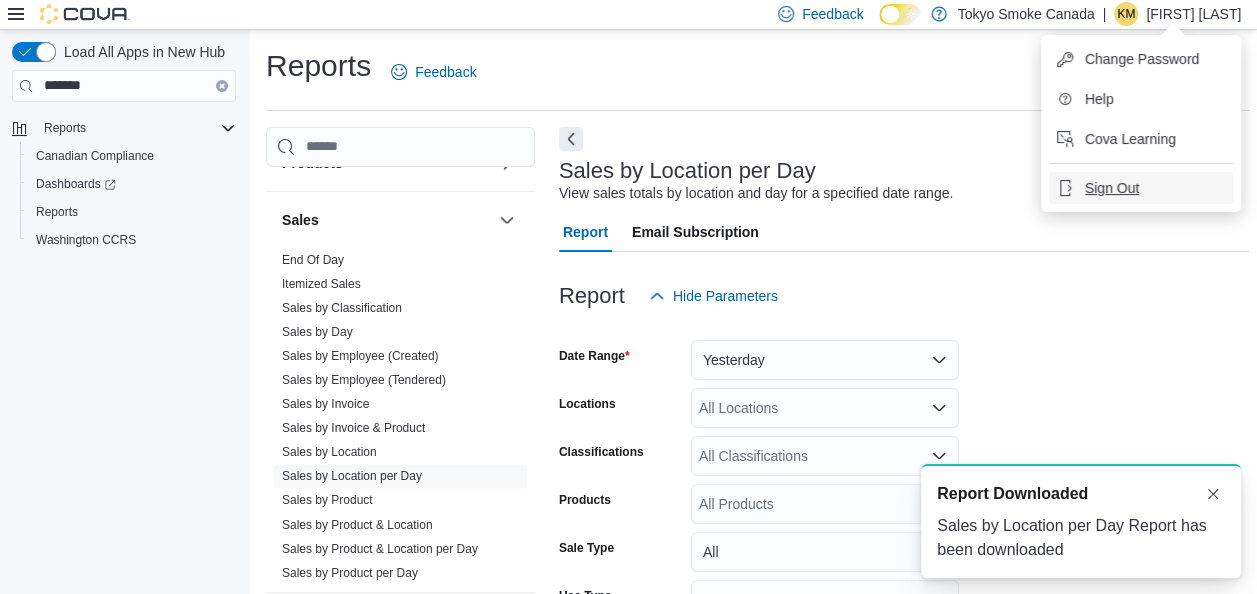 click on "Sign Out" at bounding box center (1112, 188) 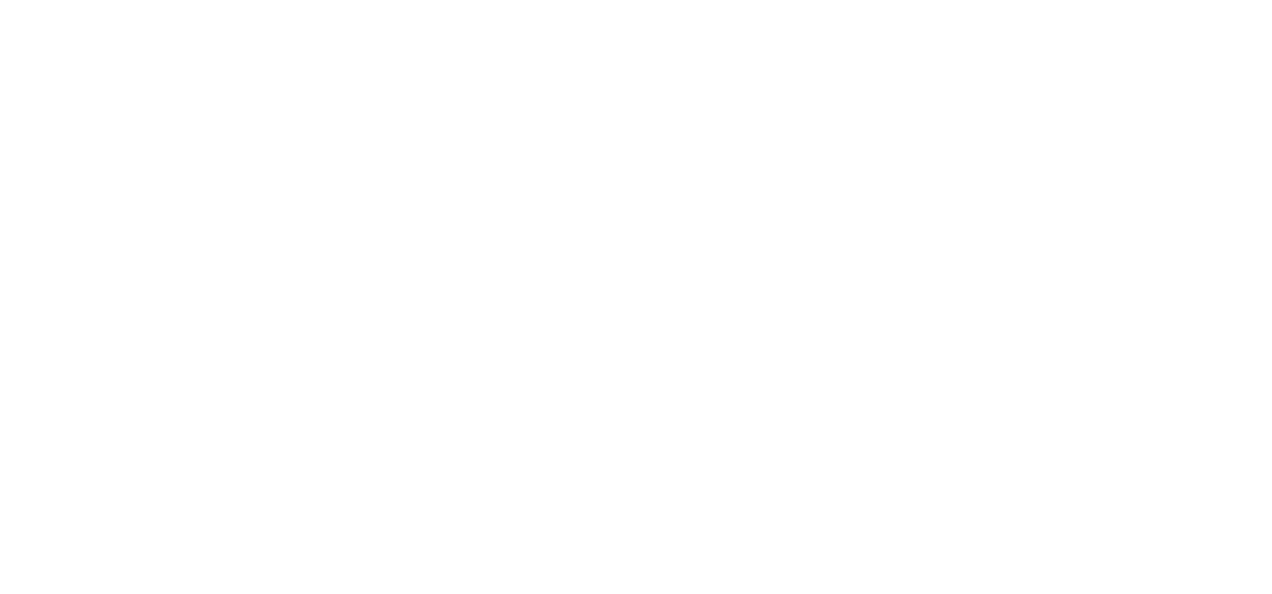 scroll, scrollTop: 0, scrollLeft: 0, axis: both 